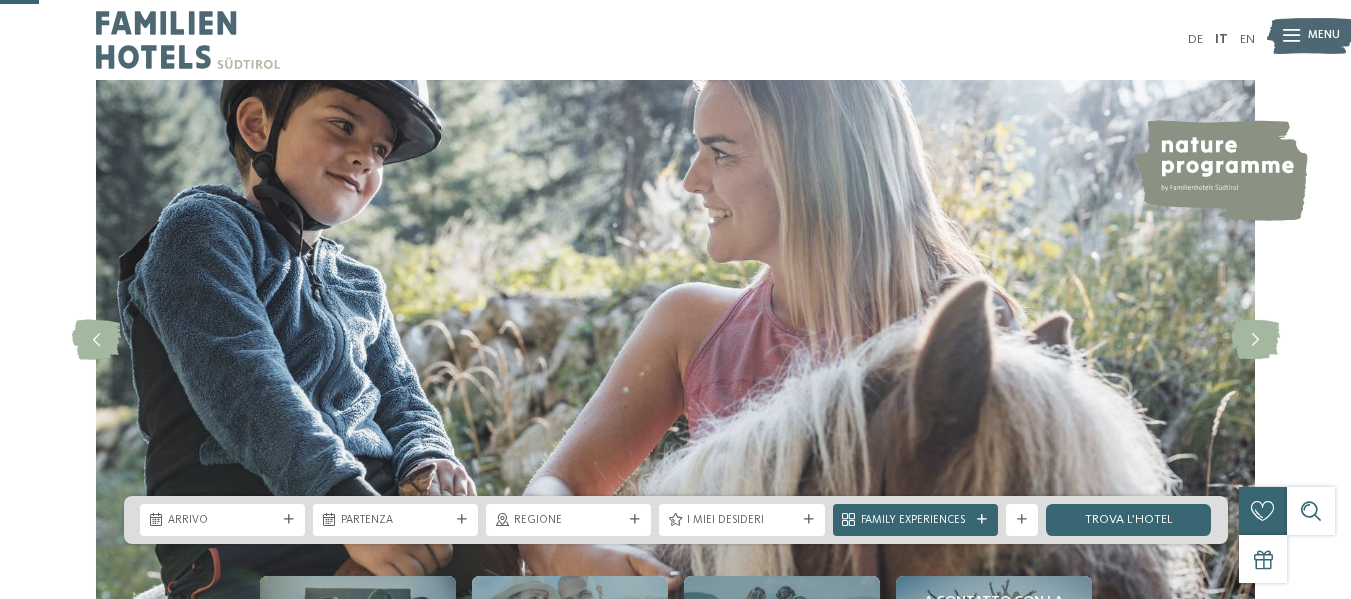 scroll, scrollTop: 200, scrollLeft: 0, axis: vertical 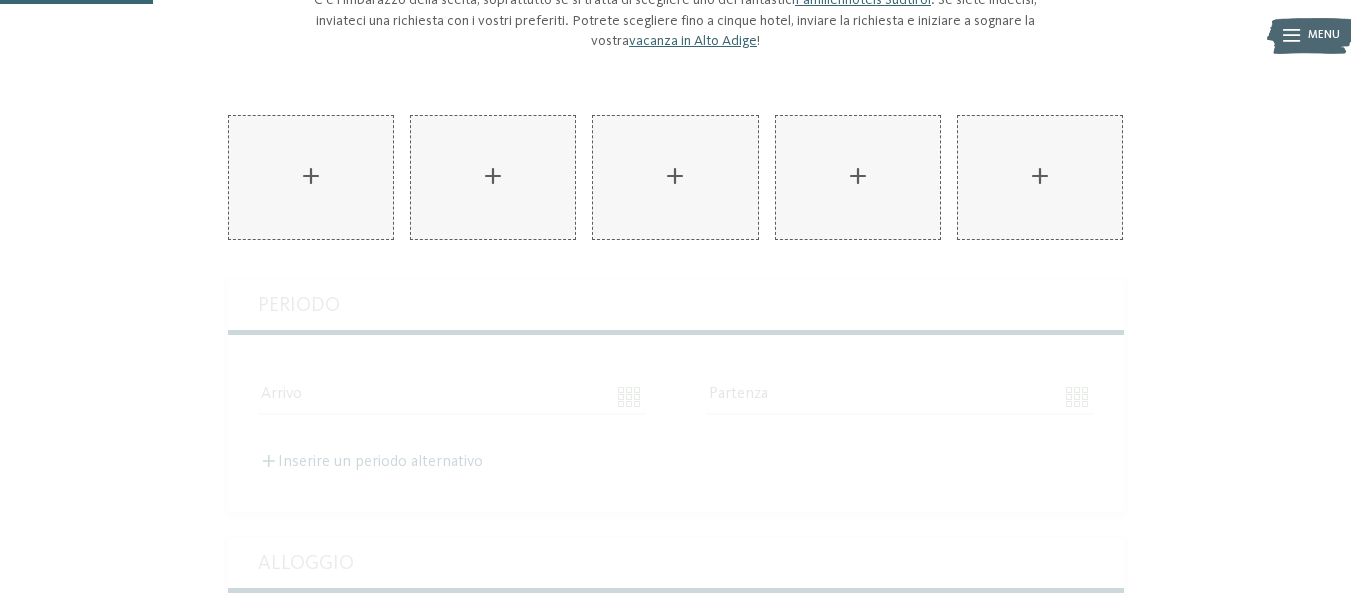 click on "Alloggio         Cavallino Bianco Family Spa Grand Hotel****s   ****S       AKI Family Resort PLOSE   *****       DAS GERSTL Family Retreat         Linara   ****       TYROL family retreat   ****       Hotel Dolomit Family Resort Garberhof ****S   ****S       Familienhotel Huber ****   ****       Family Home Alpenhof ****   ****       Falkensteiner Family Resort Lido ****S   ****       Family Hotel Gutenberg ****   ****       Family Resort Rainer ****S    ****S       Familyhotel Biancaneve ****S   ****S       Adventure Family Hotel Maria ****   ****       Family Hotel Posta ****   ****       Familienhotel Bella Vista ****   ****       Kinderparadies Alpin ***S    ***S       Familienresidence & Suiten Das Grafenstein ****S    ****S       Fameli   ****S       Familienapparthotel Heidi ****    ****       Family Mountain Chalets Post Alpina ****S   ****S
Periodo
Arrivo" at bounding box center (676, 789) 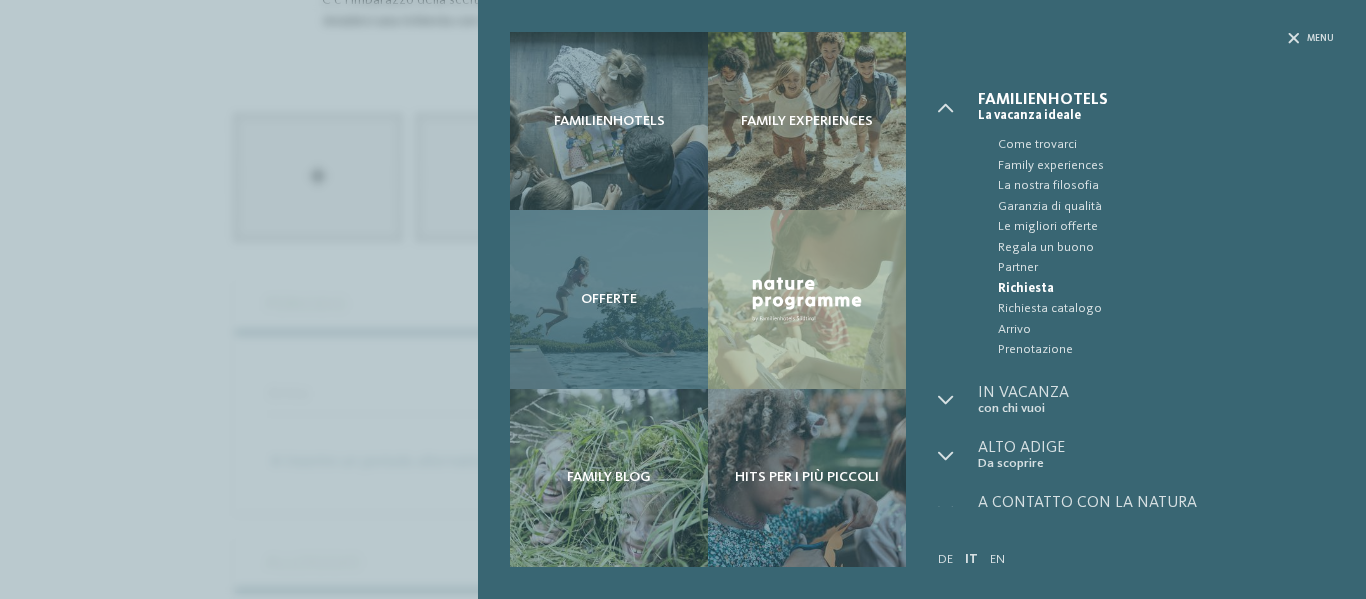 click on "Offerte" at bounding box center (609, 299) 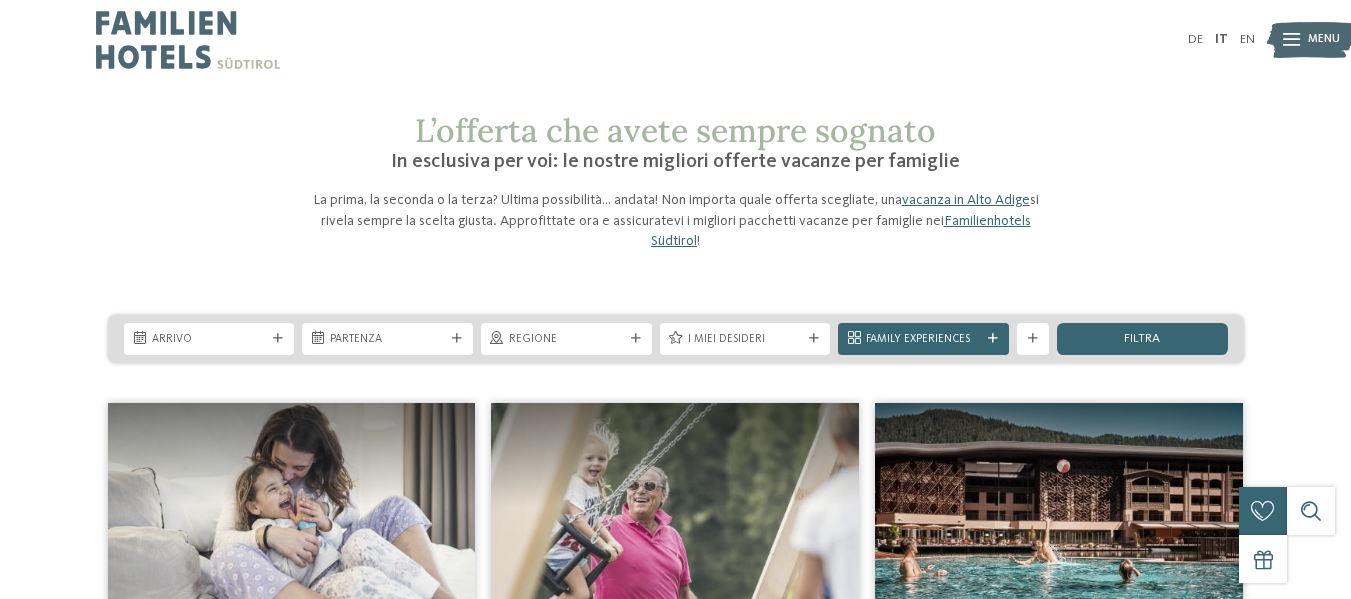 scroll, scrollTop: 0, scrollLeft: 0, axis: both 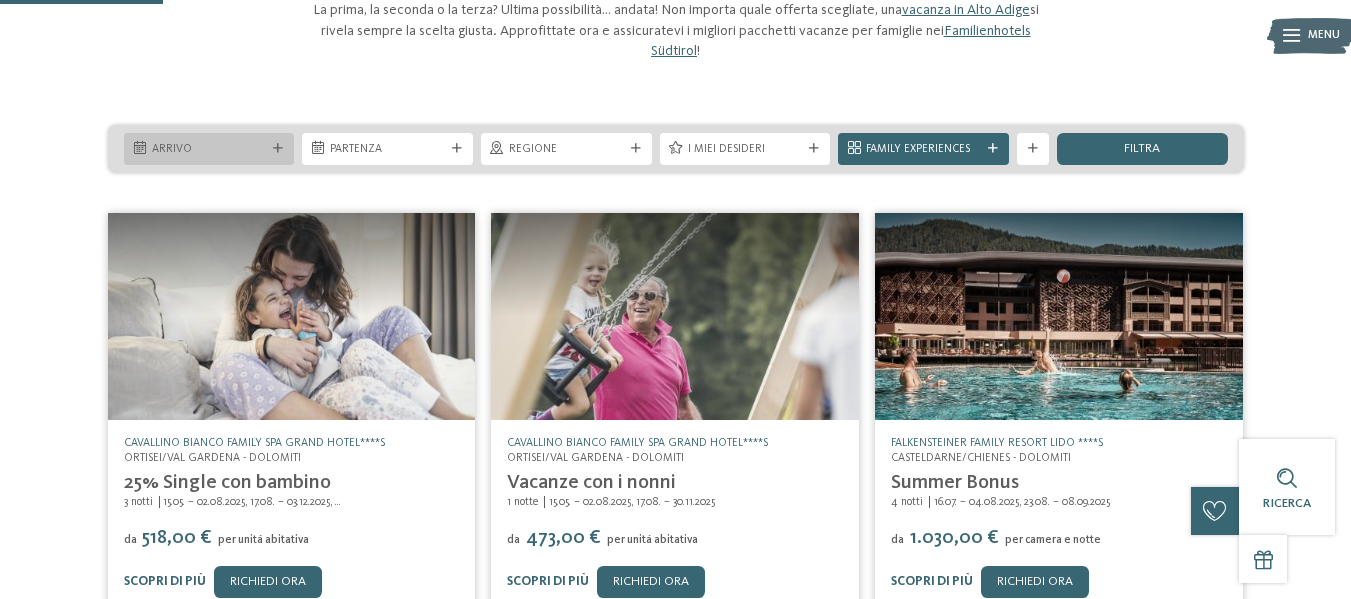 click on "Arrivo" at bounding box center (209, 148) 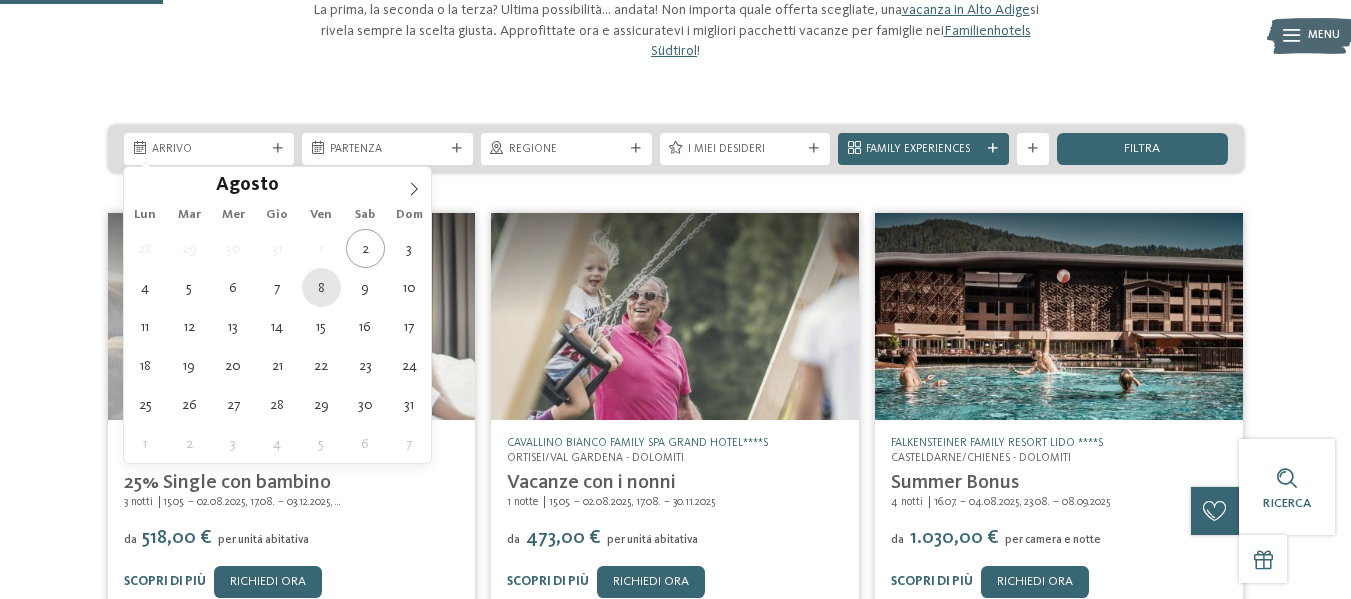 type on "[DATE]" 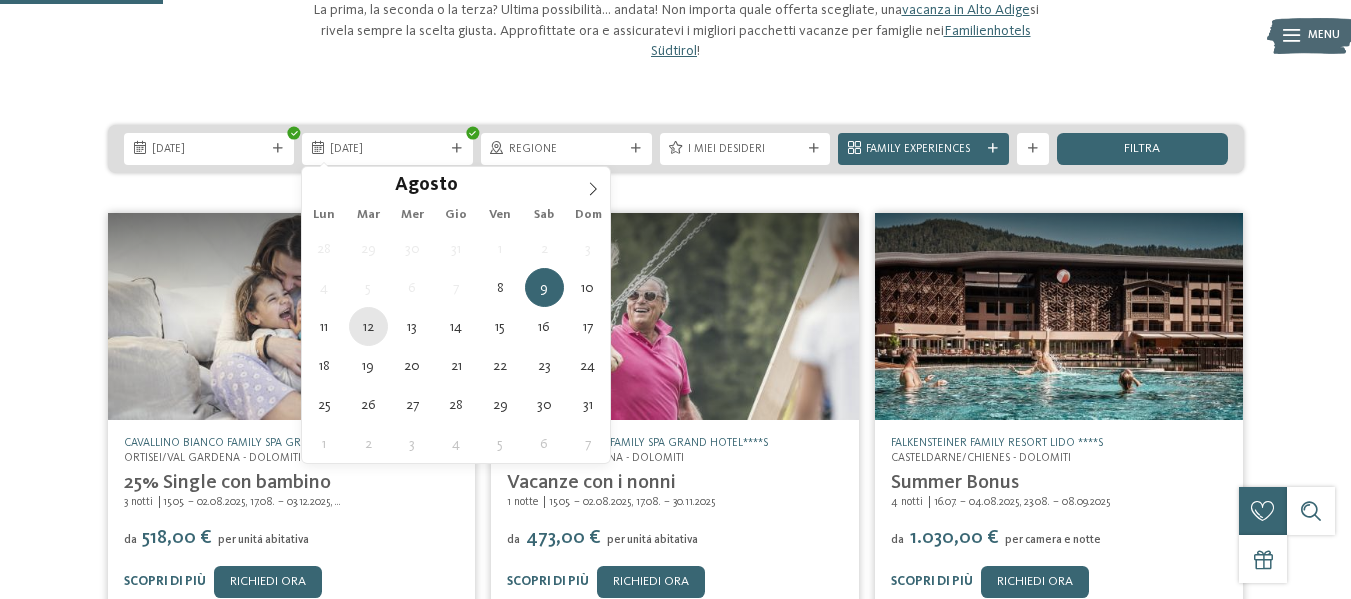 type on "[DATE]" 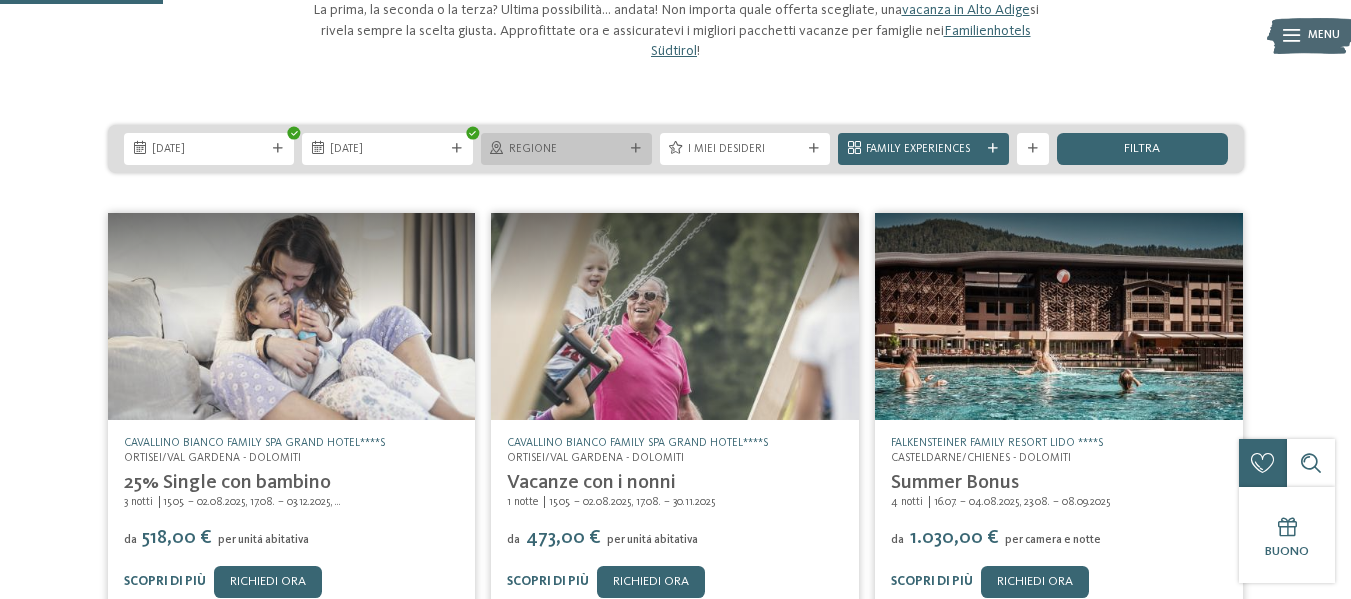 click at bounding box center (636, 149) 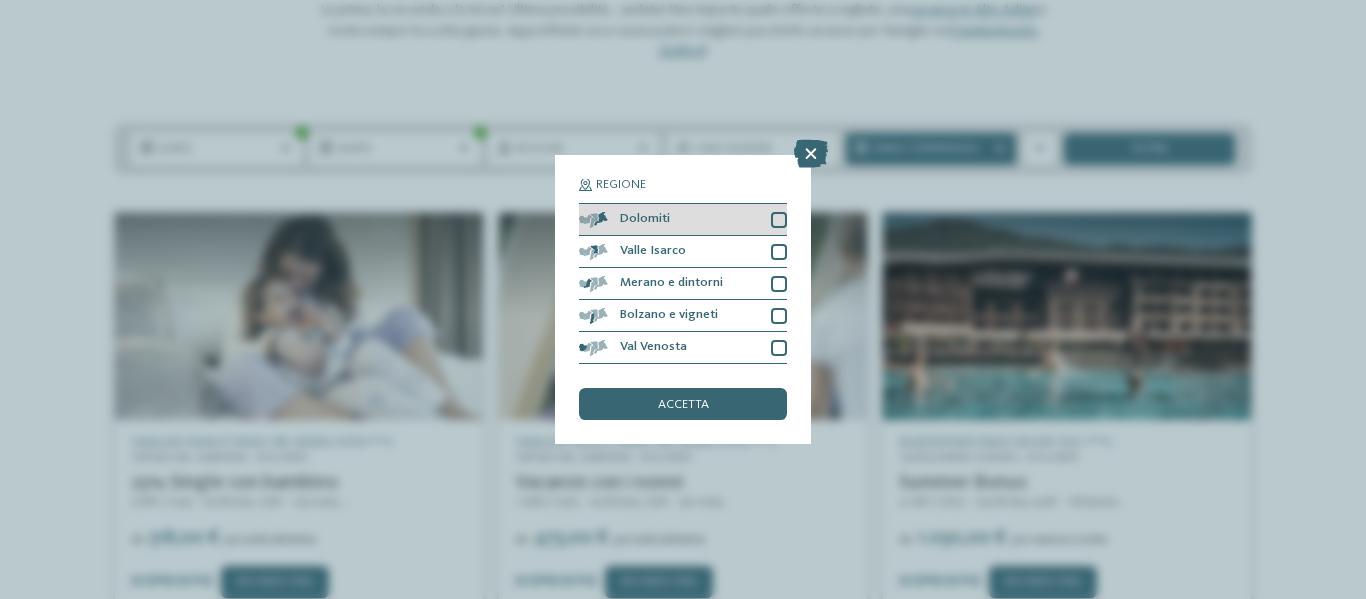 click at bounding box center [779, 220] 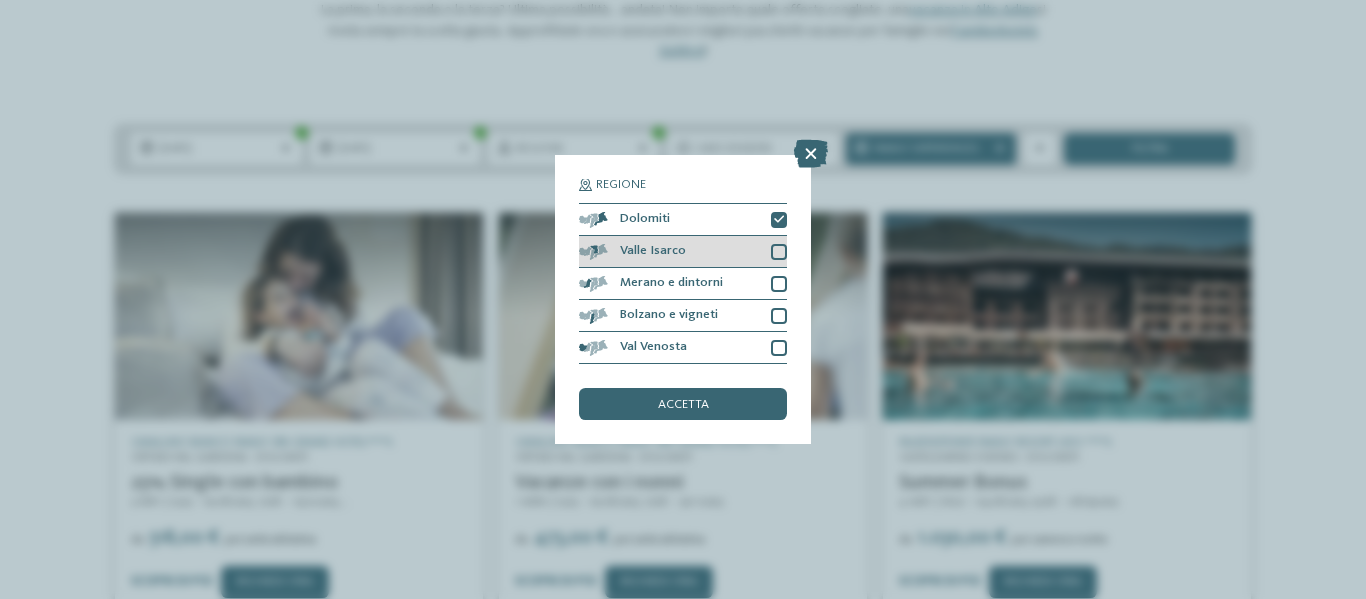 click on "Valle Isarco" at bounding box center [683, 252] 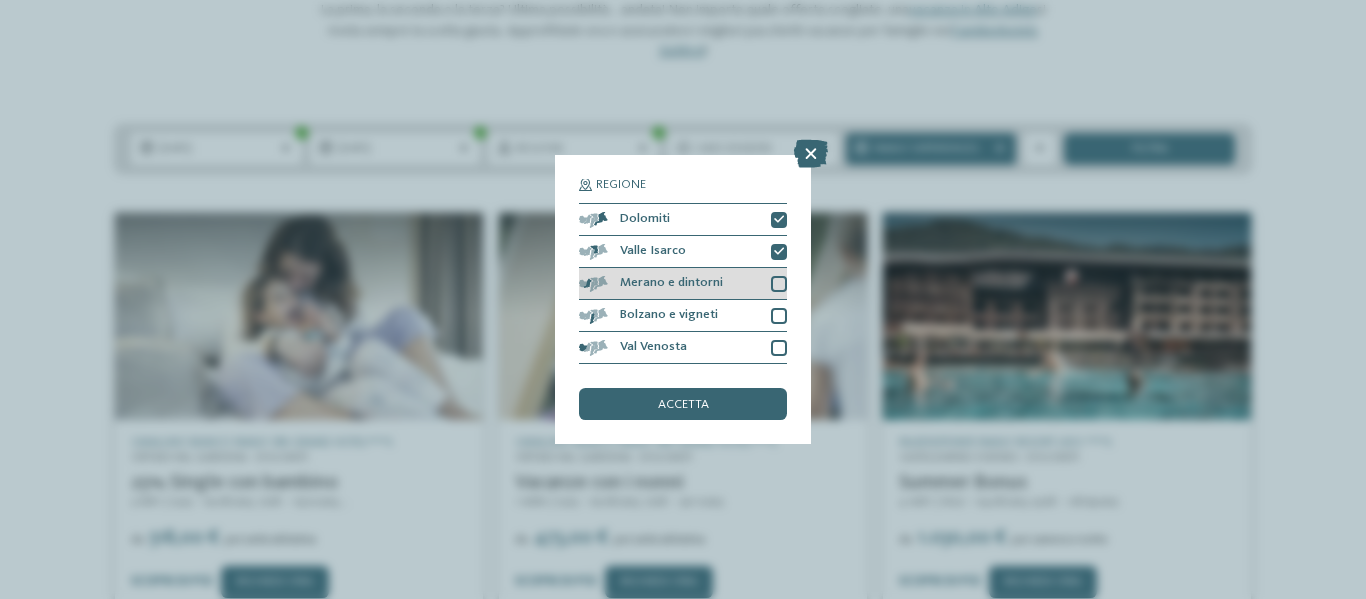 click at bounding box center [779, 284] 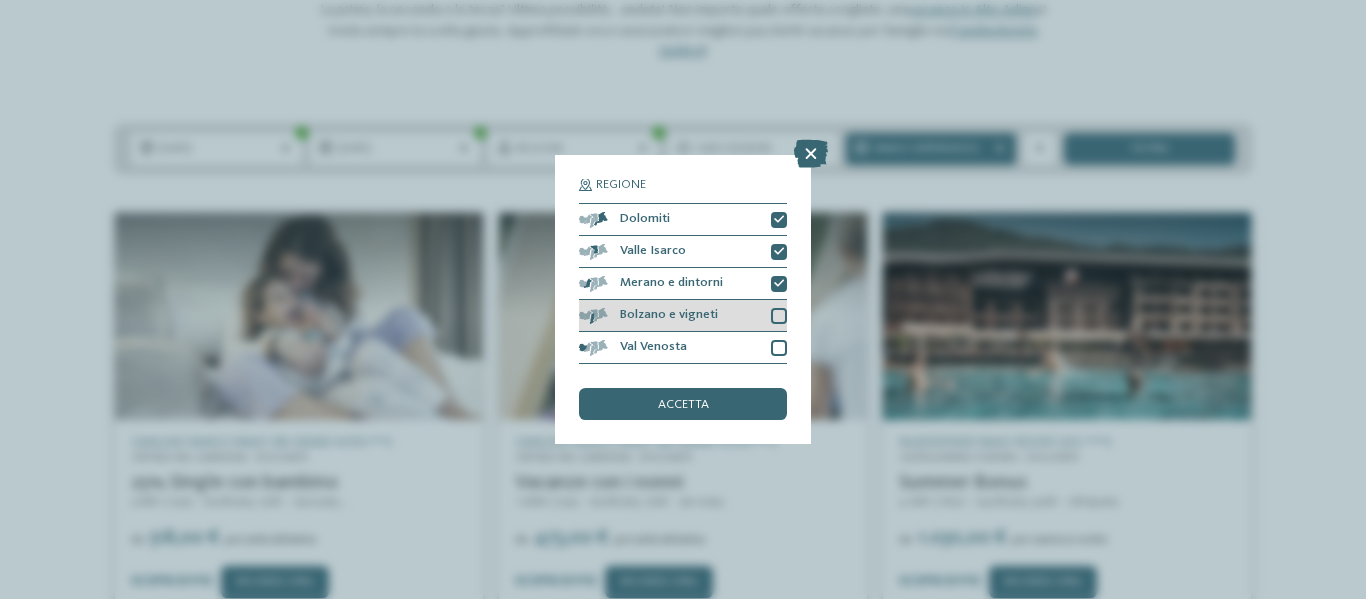 click on "Bolzano e vigneti" at bounding box center (683, 316) 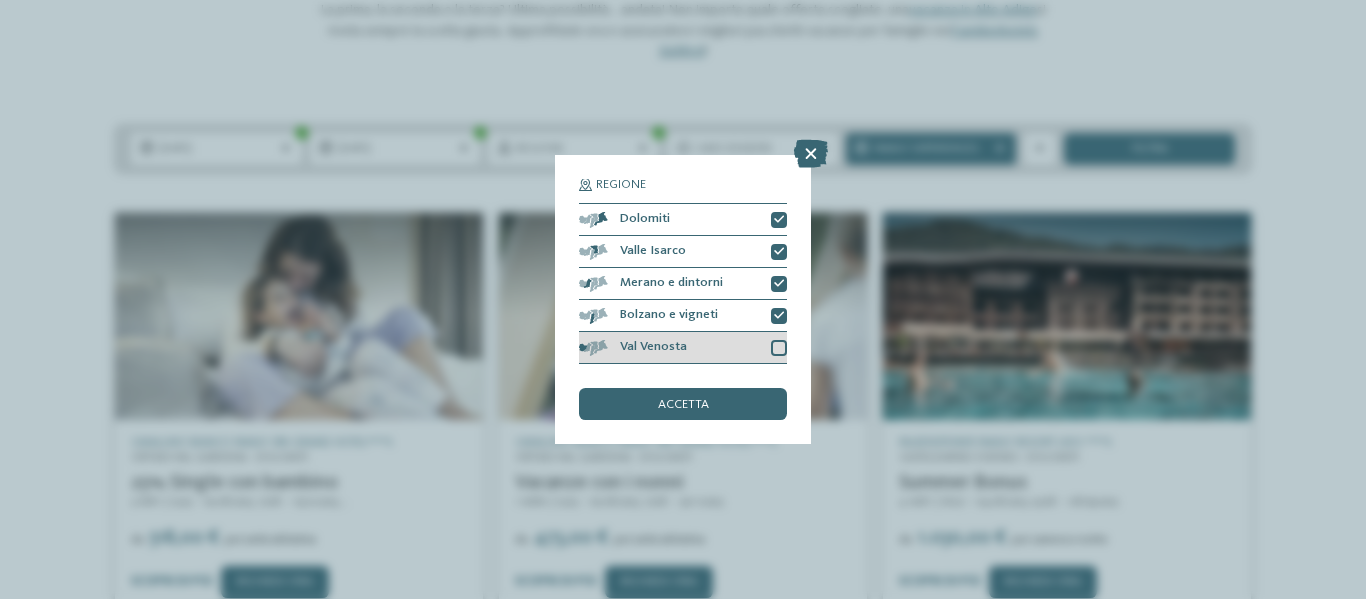 click at bounding box center [779, 348] 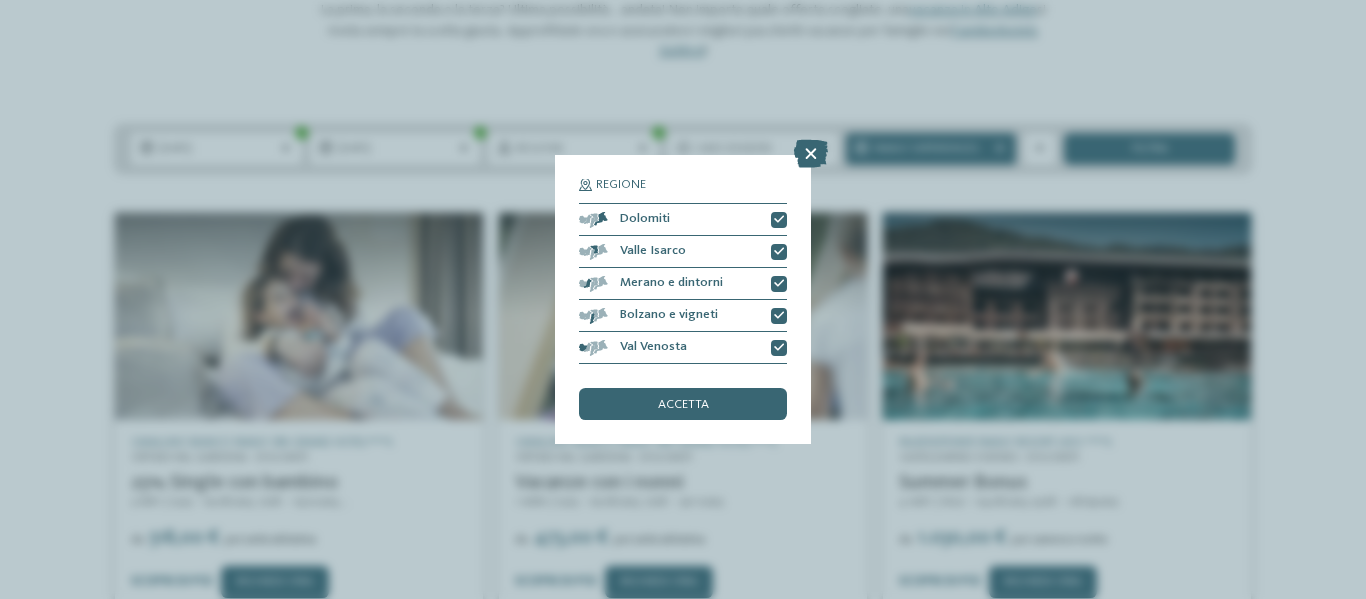 click on "accetta" at bounding box center (683, 405) 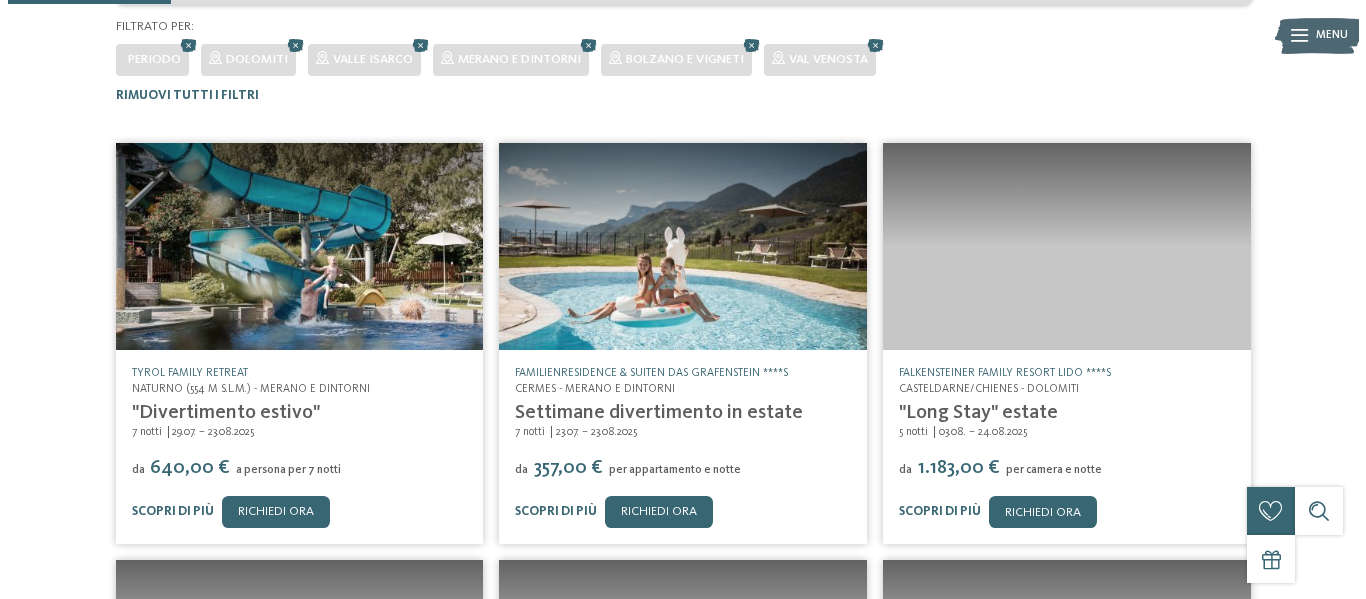 scroll, scrollTop: 382, scrollLeft: 0, axis: vertical 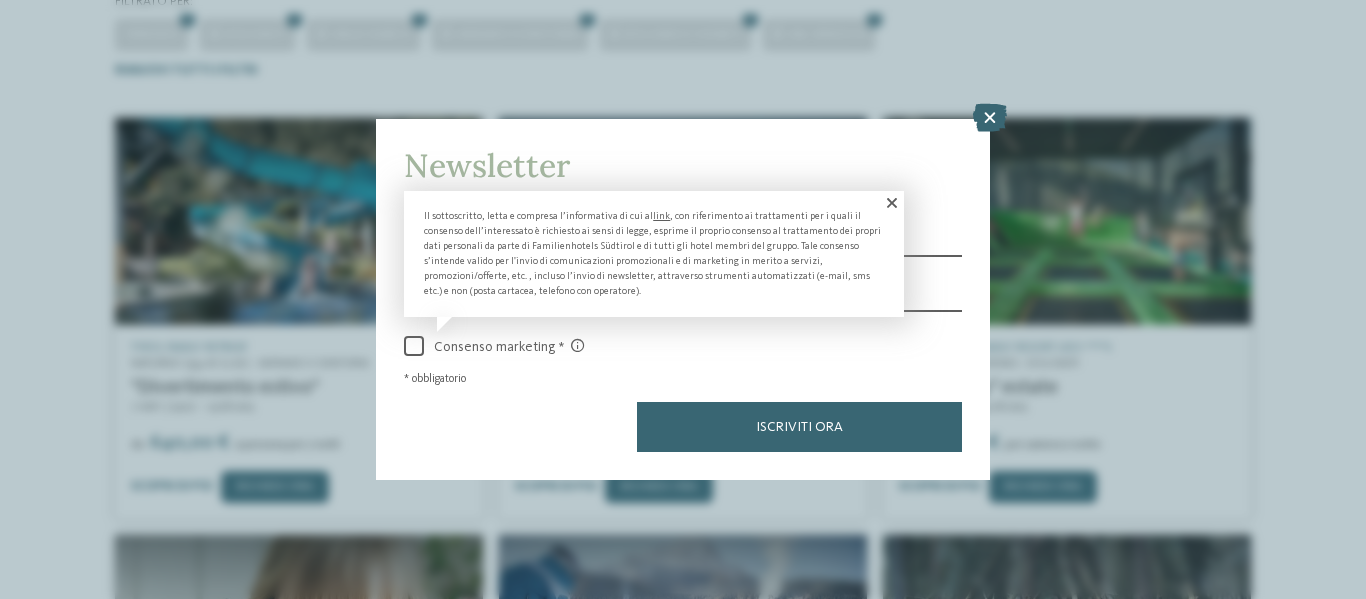click at bounding box center (890, 203) 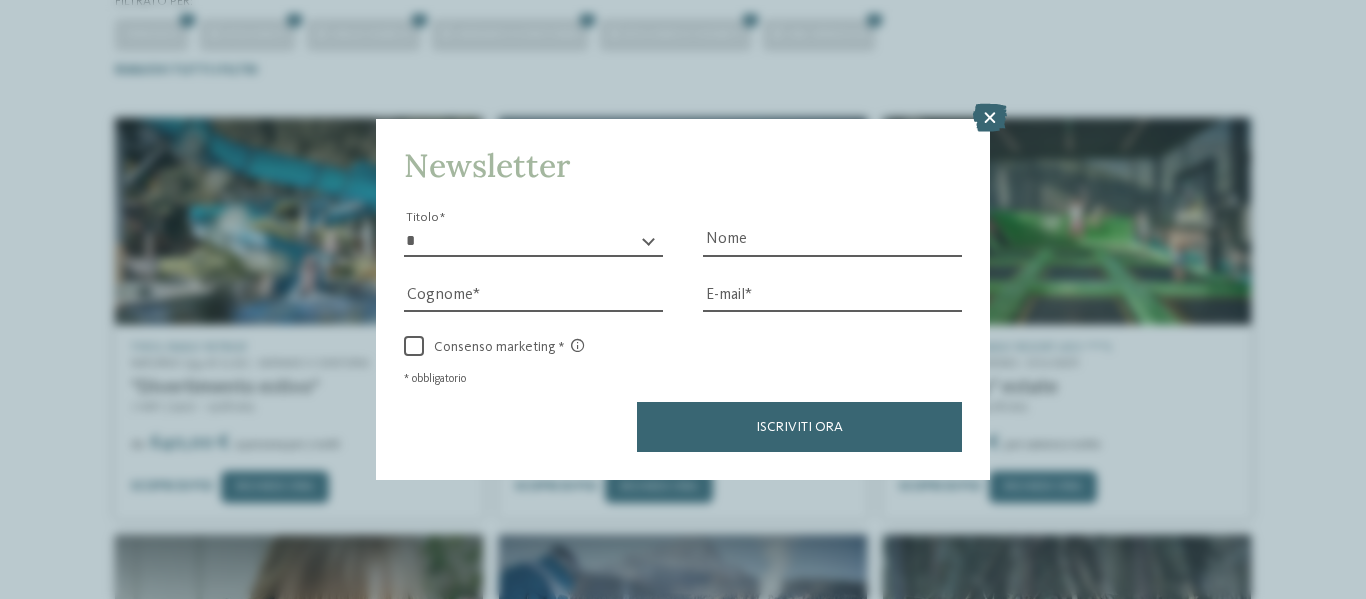 click on "* ****** ******* ******** ******" at bounding box center [533, 241] 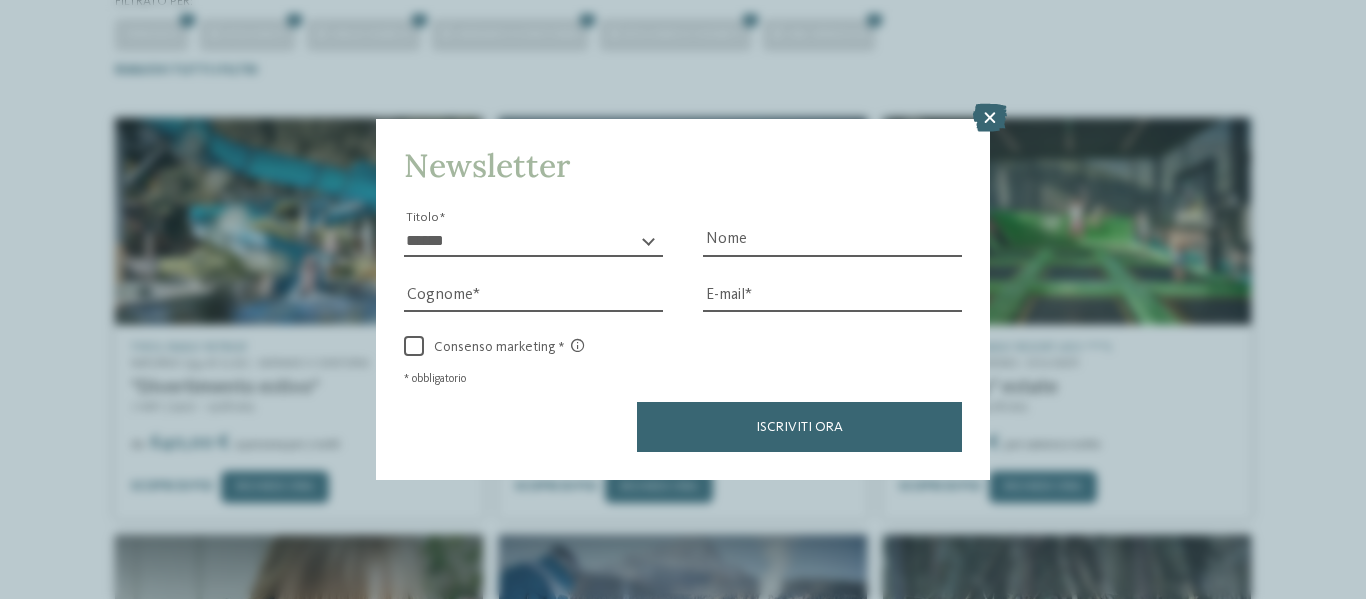 click on "* ****** ******* ******** ******" at bounding box center [533, 241] 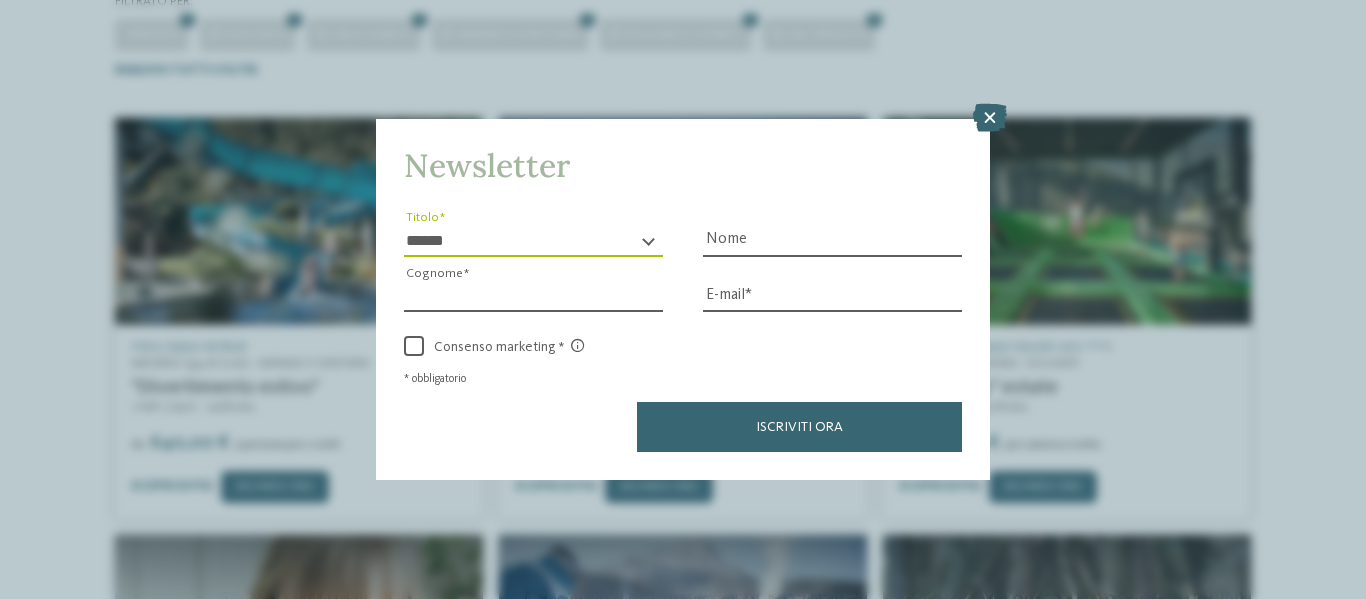click on "Cognome" at bounding box center (533, 297) 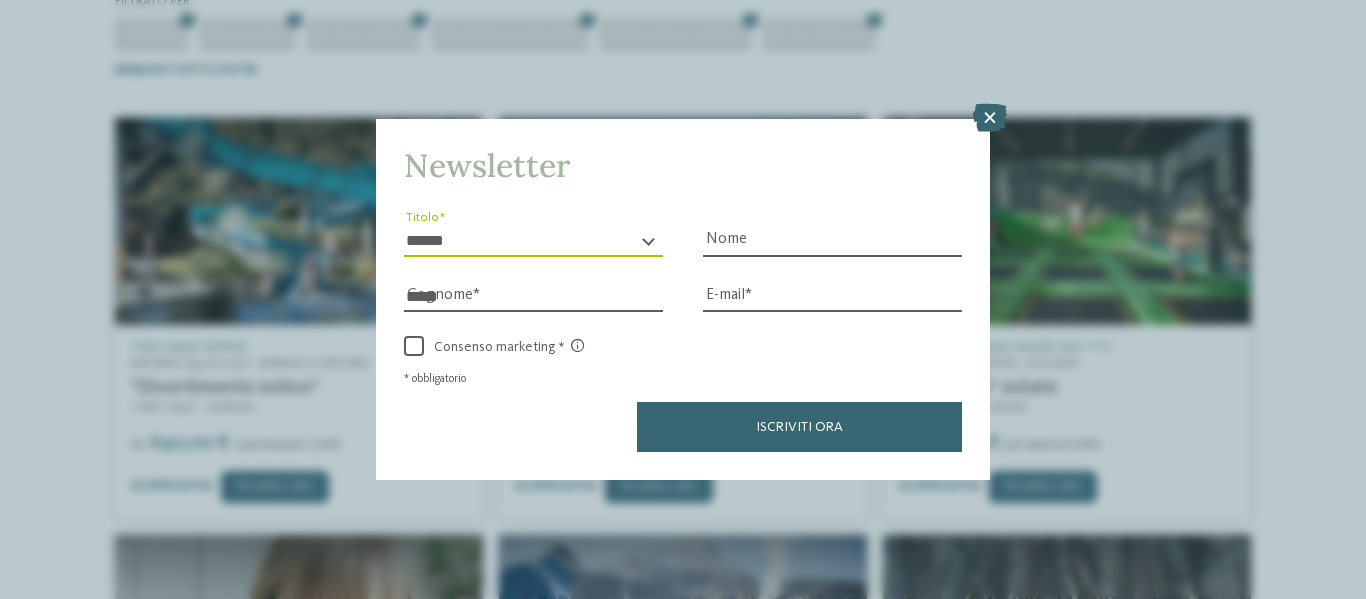 type on "****" 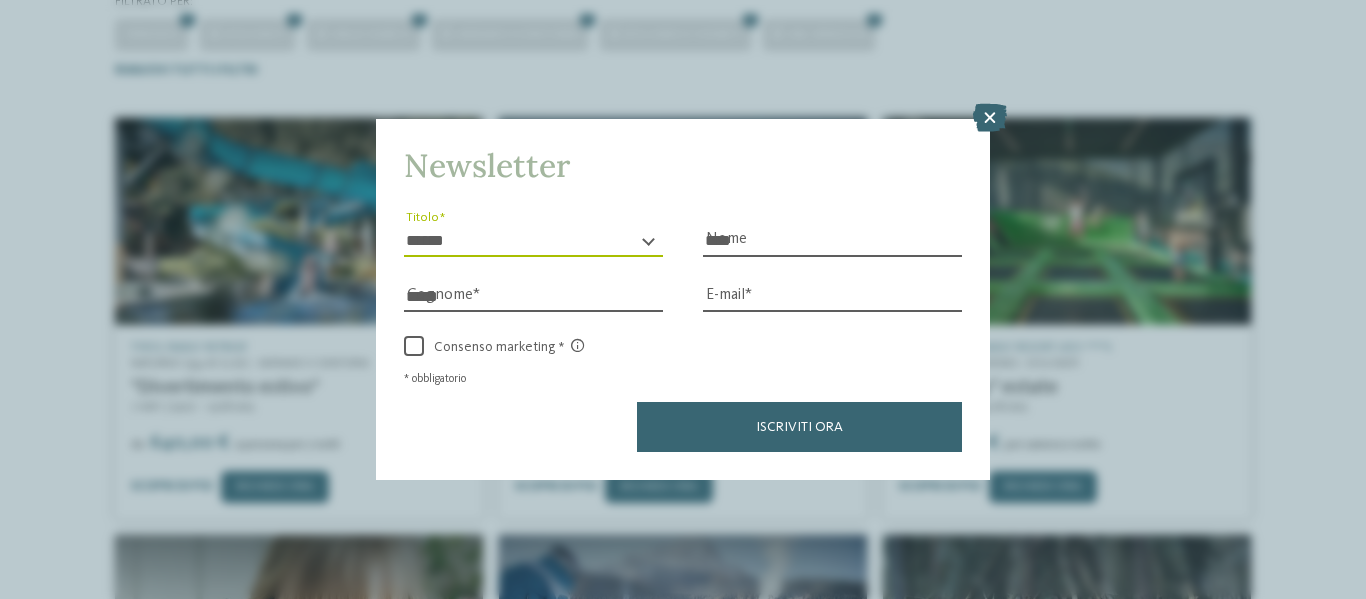 type on "**********" 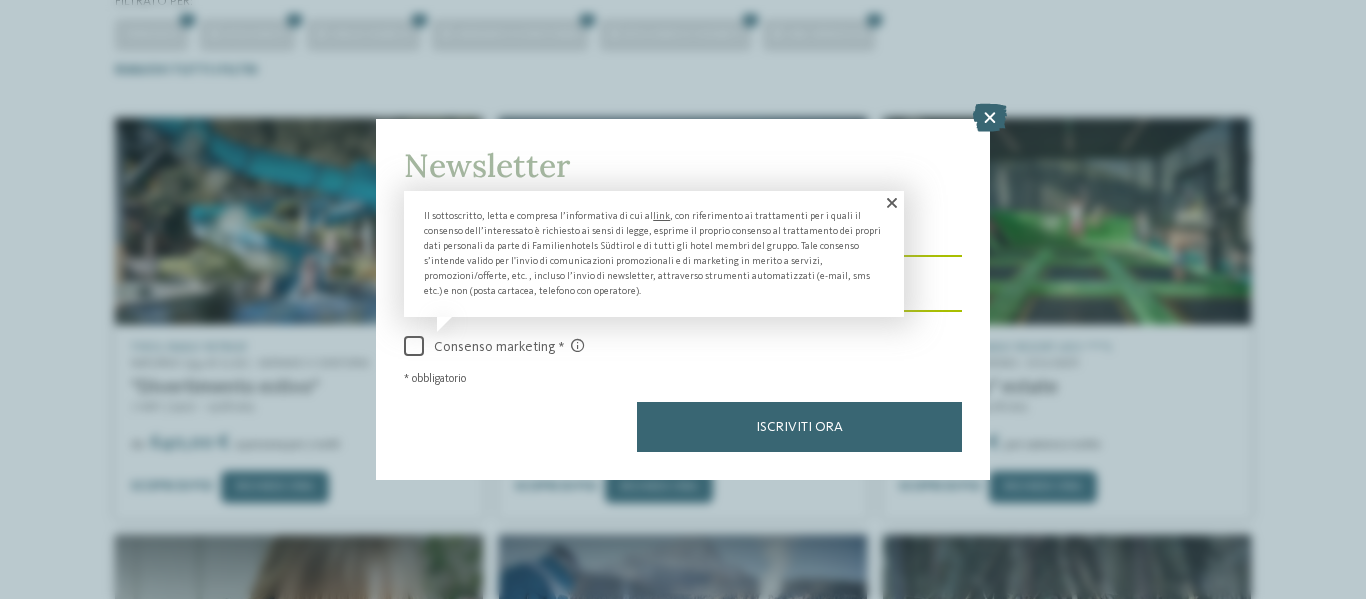 click at bounding box center (890, 203) 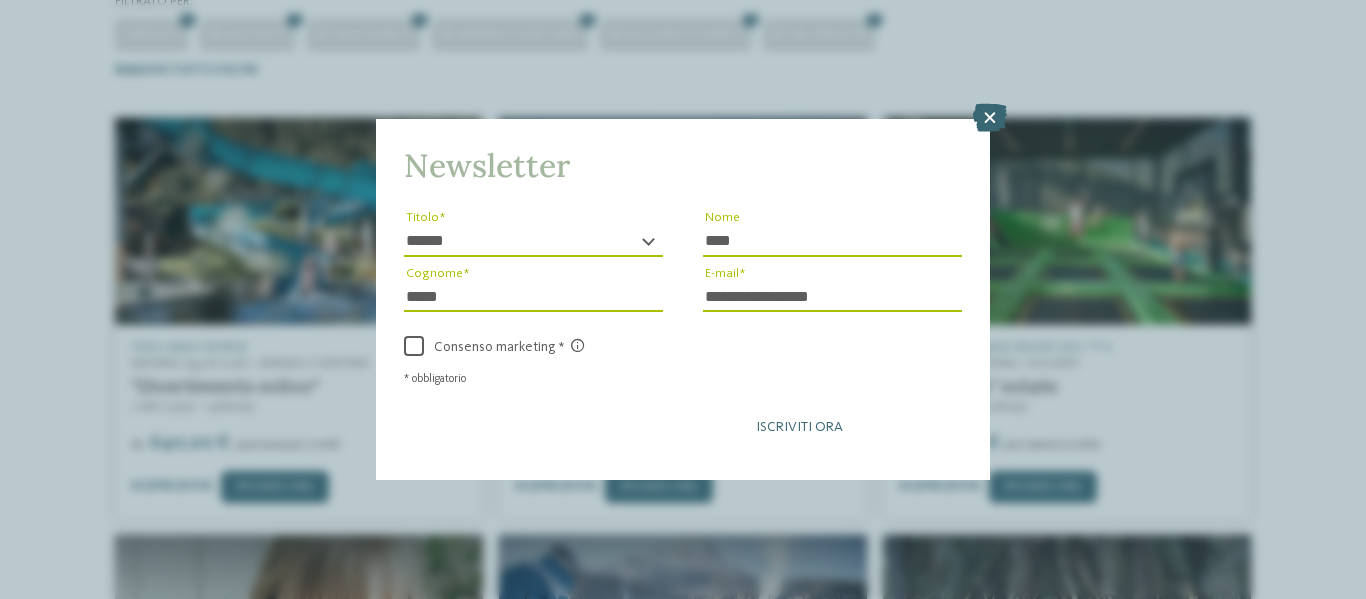 click on "Iscriviti ora" at bounding box center (799, 427) 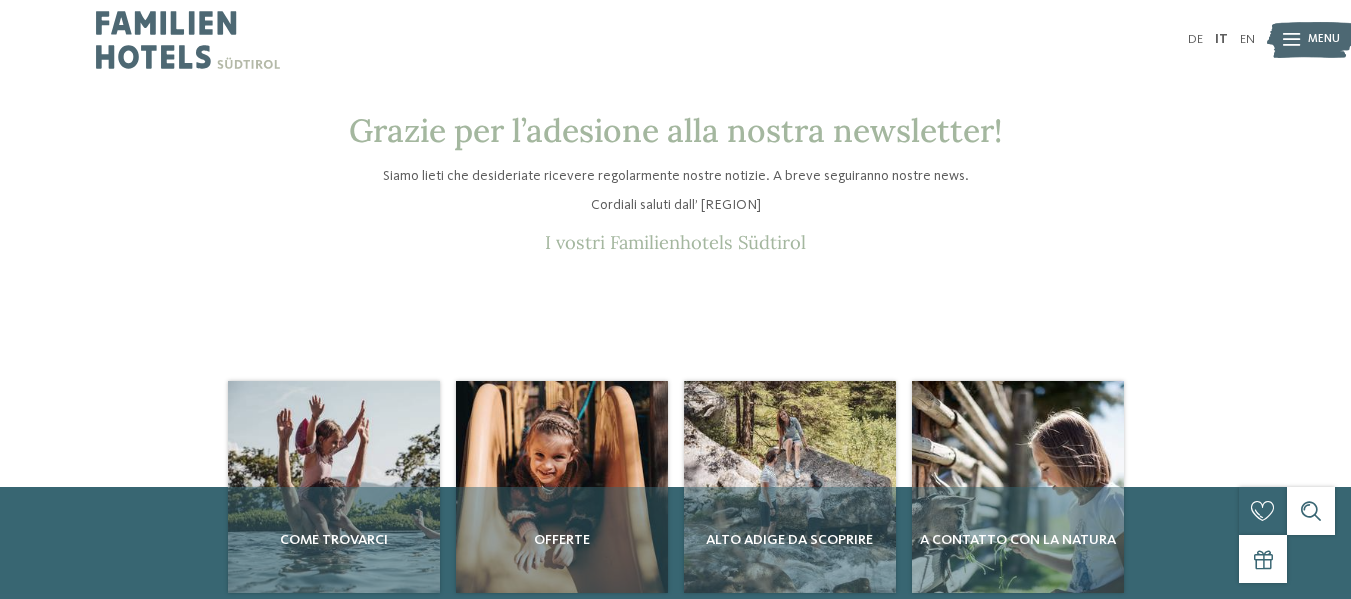 scroll, scrollTop: 0, scrollLeft: 0, axis: both 